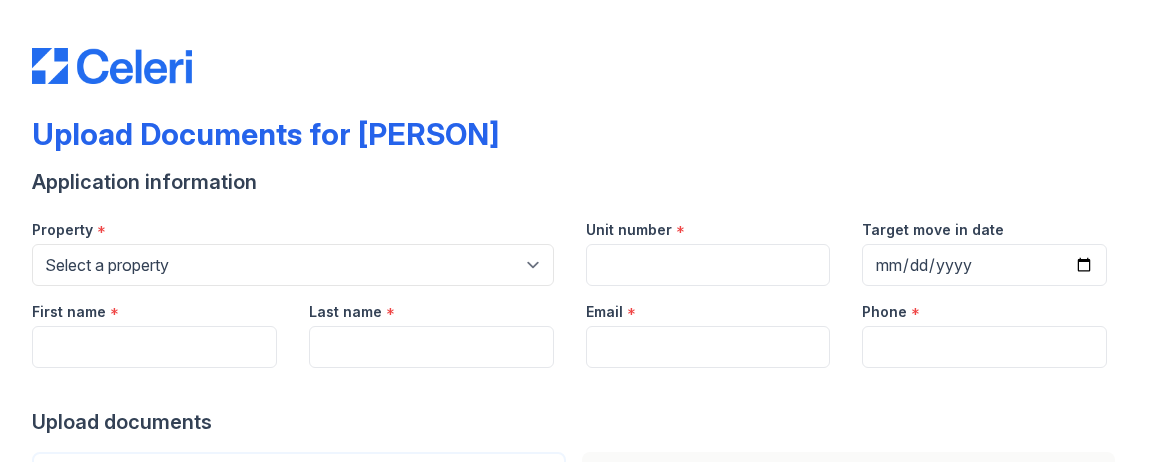 scroll, scrollTop: 0, scrollLeft: 0, axis: both 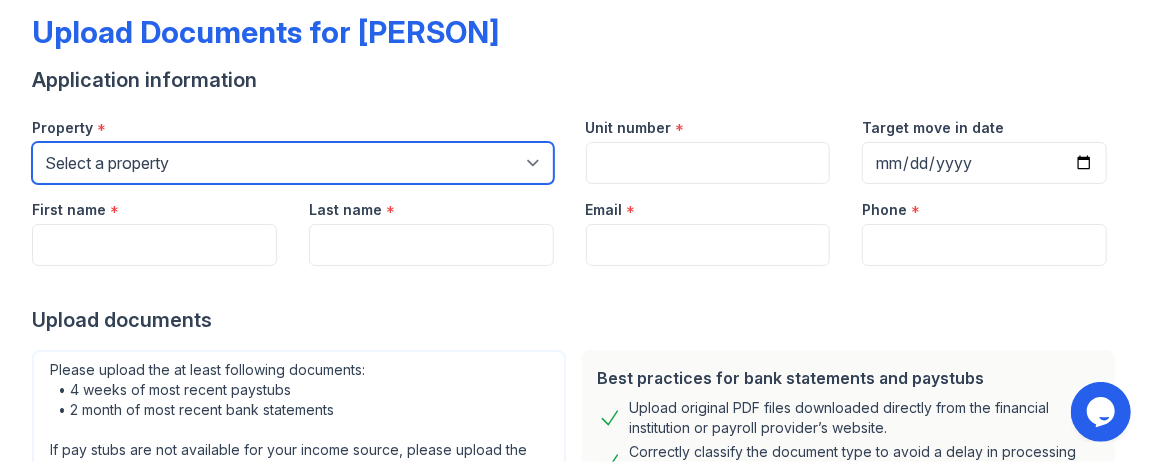 click on "Select a property
100 John
1264
90W
Chai
Marc
Ocean
Oskar
PLG
Sky" at bounding box center [293, 163] 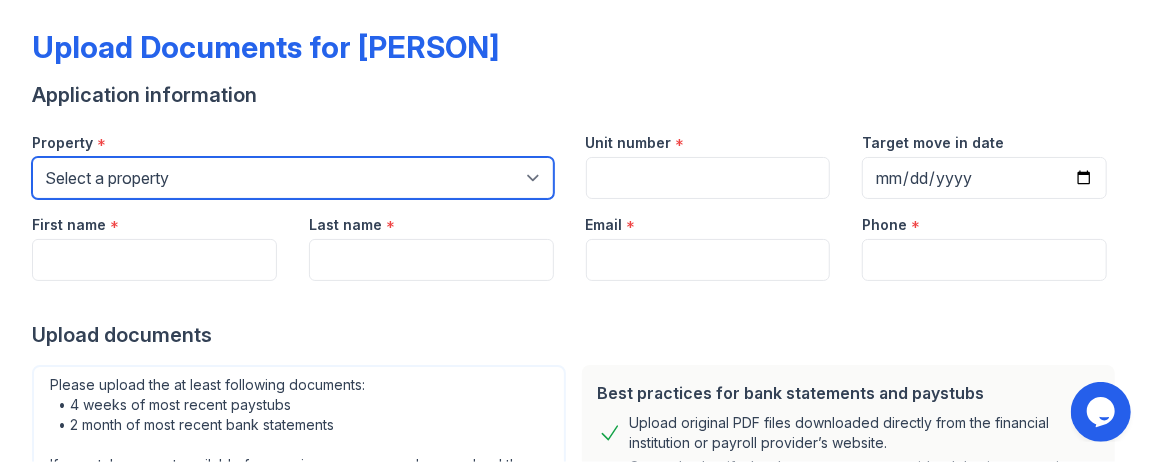 scroll, scrollTop: 86, scrollLeft: 0, axis: vertical 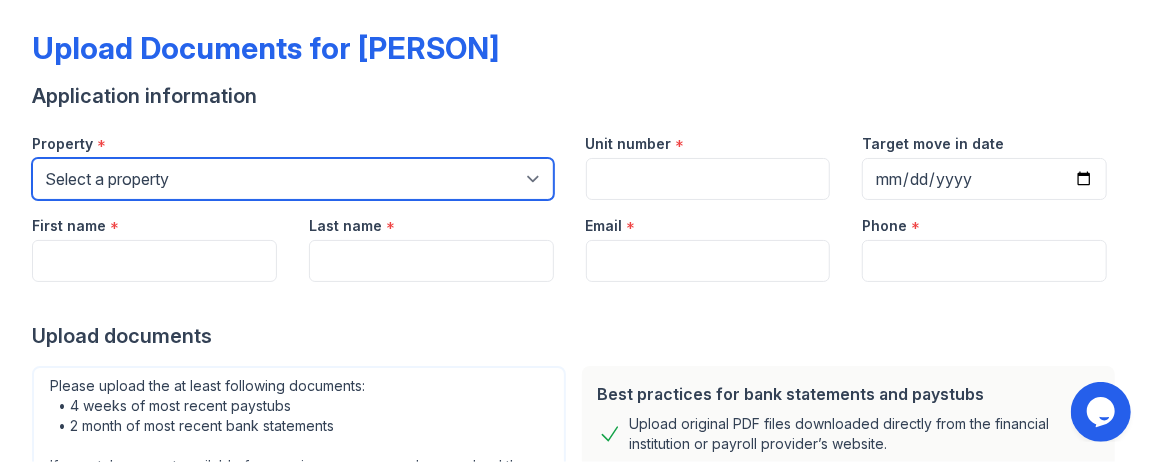 click on "Select a property
100 John
1264
90W
Chai
Marc
Ocean
Oskar
PLG
Sky" at bounding box center (293, 179) 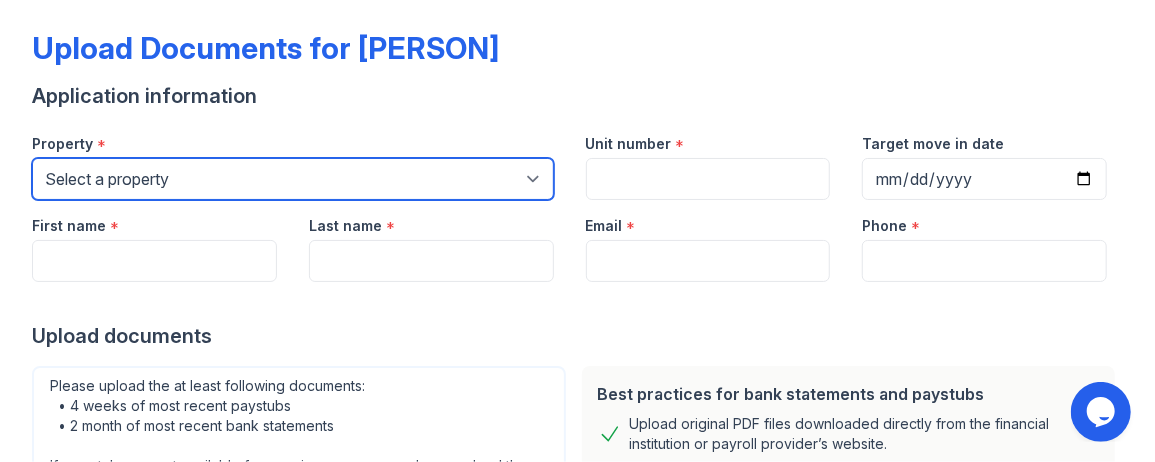 select on "129" 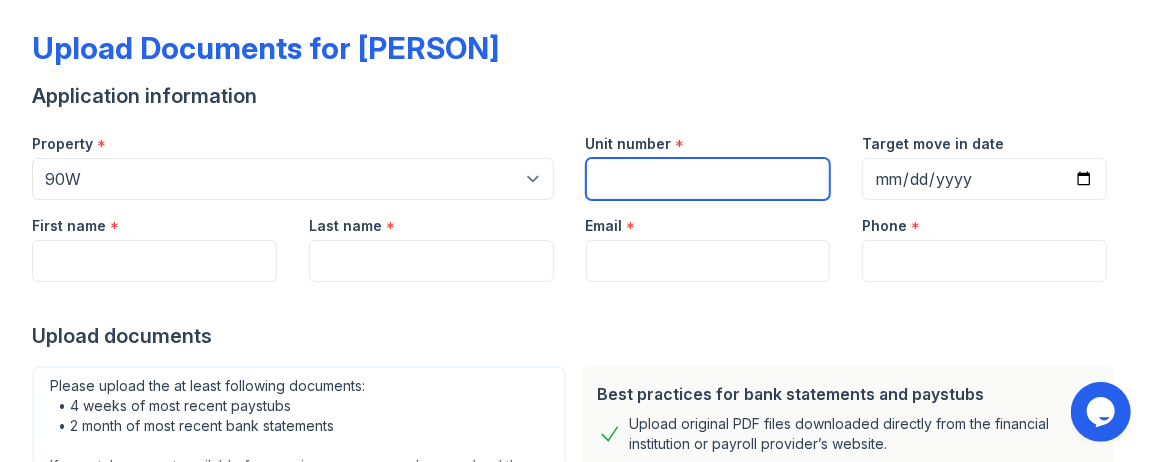 click on "Unit number" at bounding box center [708, 179] 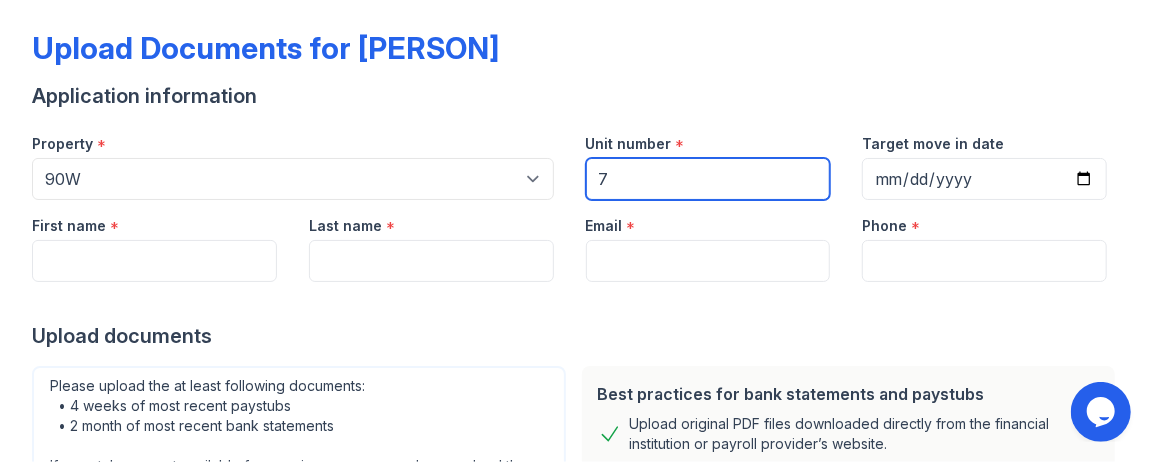 type on "7V or 3V" 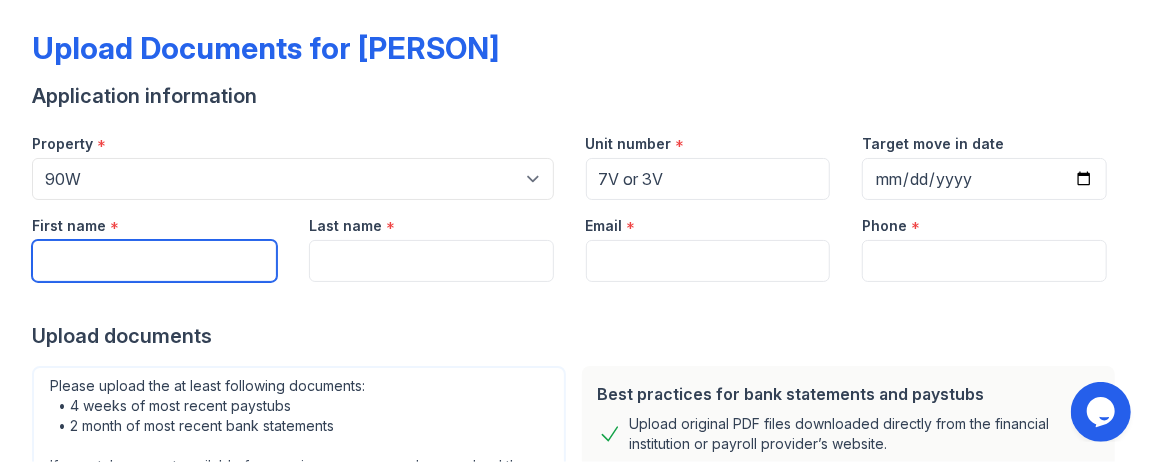 click on "First name" at bounding box center (154, 261) 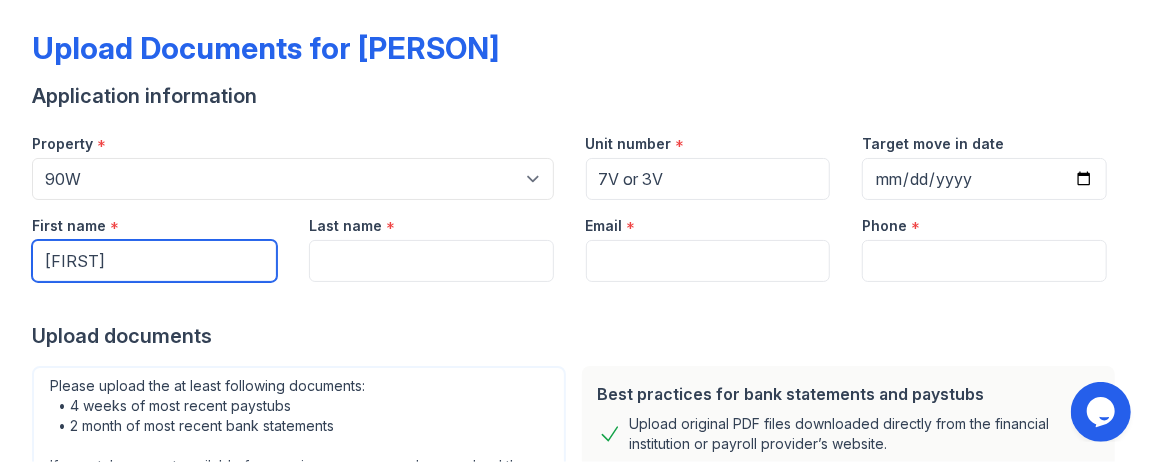 type on "[FIRST]" 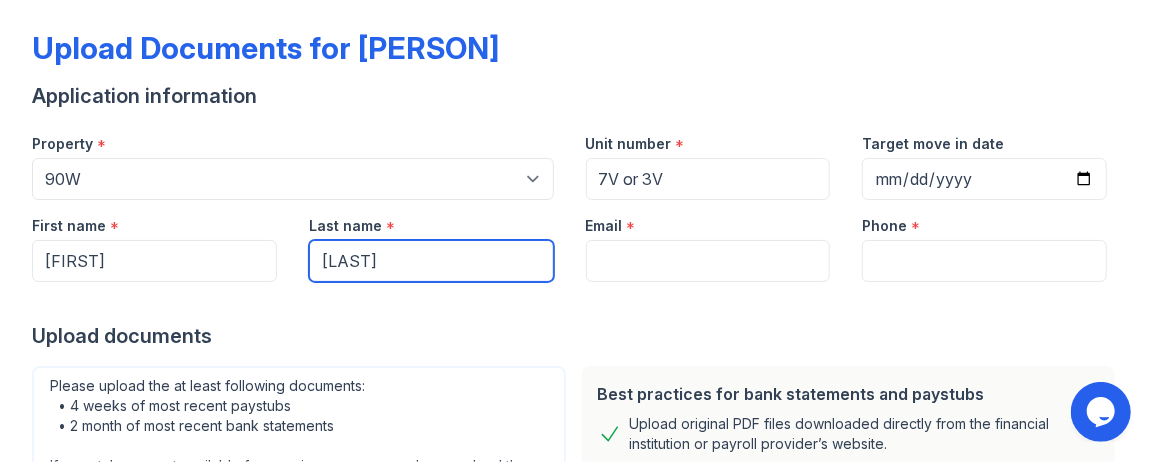type on "[LAST]" 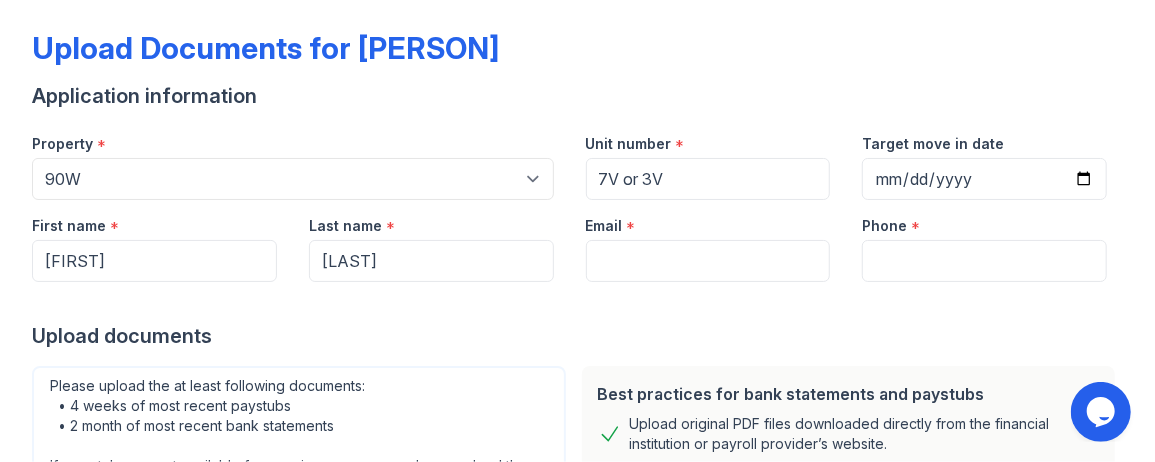 click at bounding box center [577, 302] 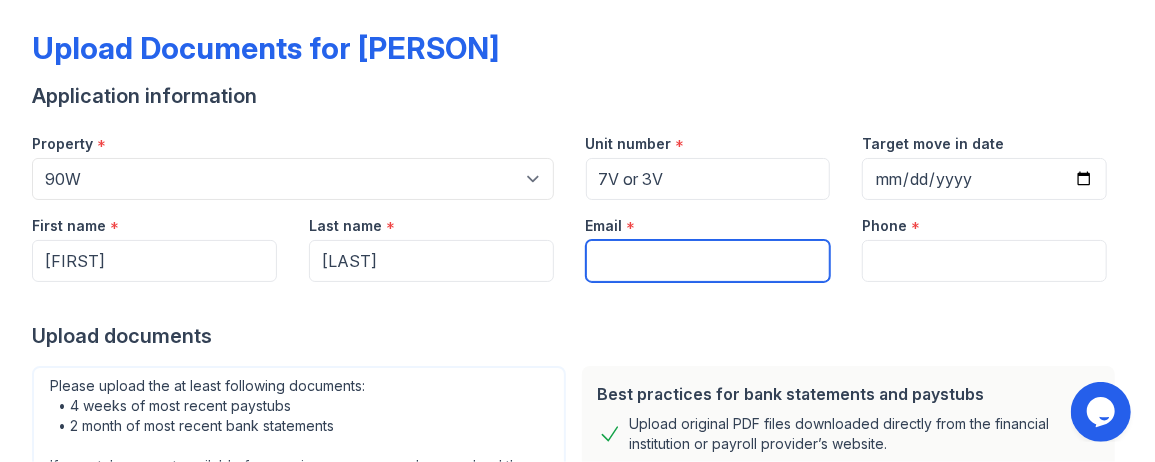 click on "Email" at bounding box center (708, 261) 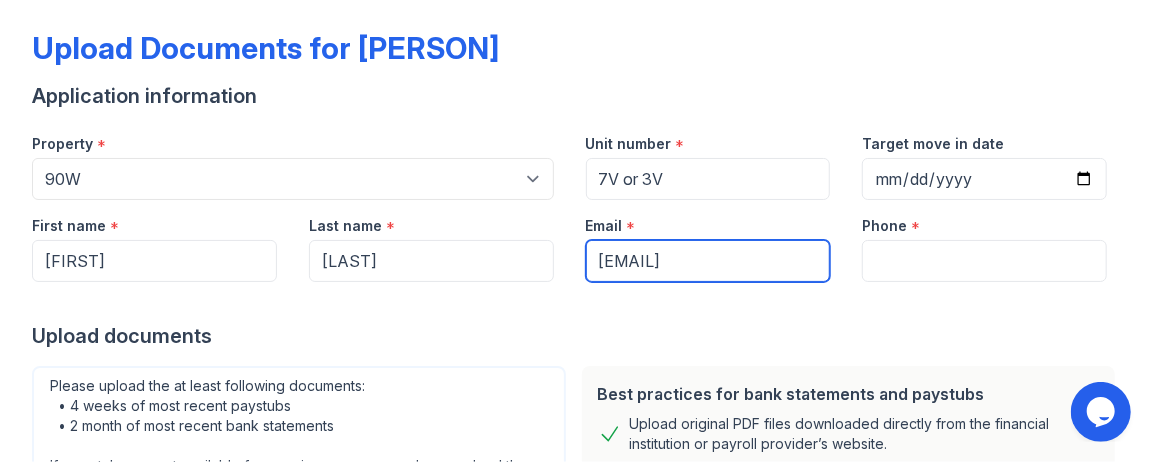 type on "[EMAIL]" 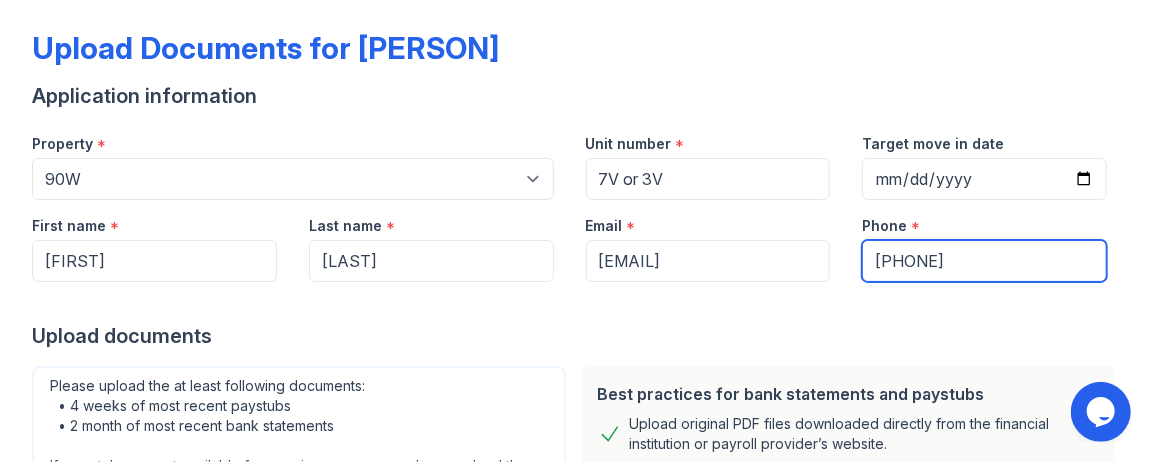 type on "[PHONE]" 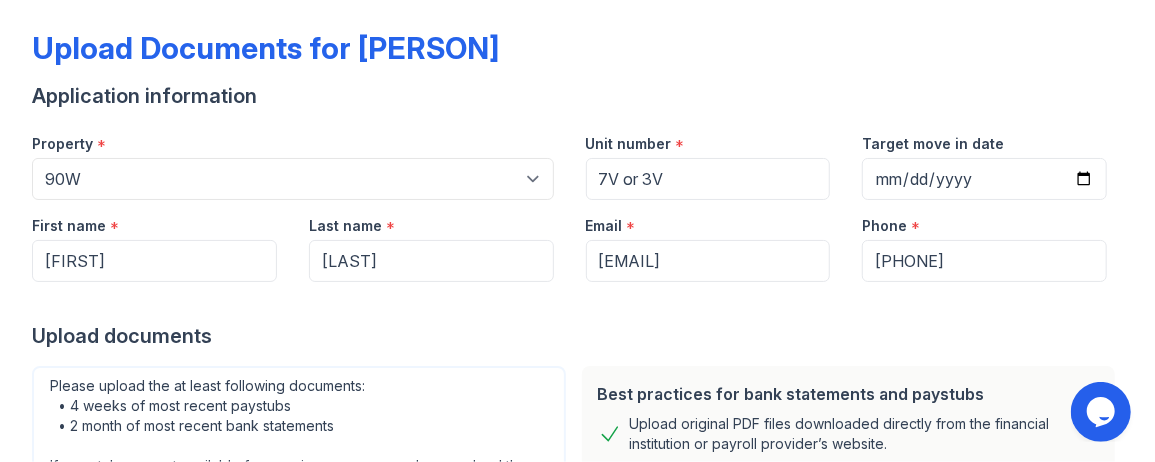 click on "Best practices for bank statements and paystubs
Upload original PDF files downloaded directly from the financial institution or payroll provider’s website.
Correctly classify the document type to avoid a delay in processing your application.
Do not upload scanned, redacted, password protected, or modified documents.
Do not combine multiple documents into one file.
Do not upload print-to-PDF documents.
What is print-to-pdf?
For additional support, review our
FAQ ,
start a chat with us below, or email us at
support@getceleri.com" at bounding box center (849, 534) 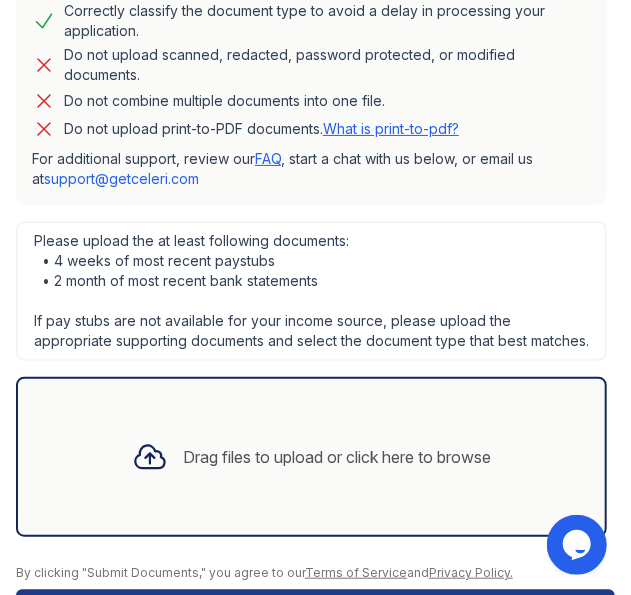 scroll, scrollTop: 956, scrollLeft: 0, axis: vertical 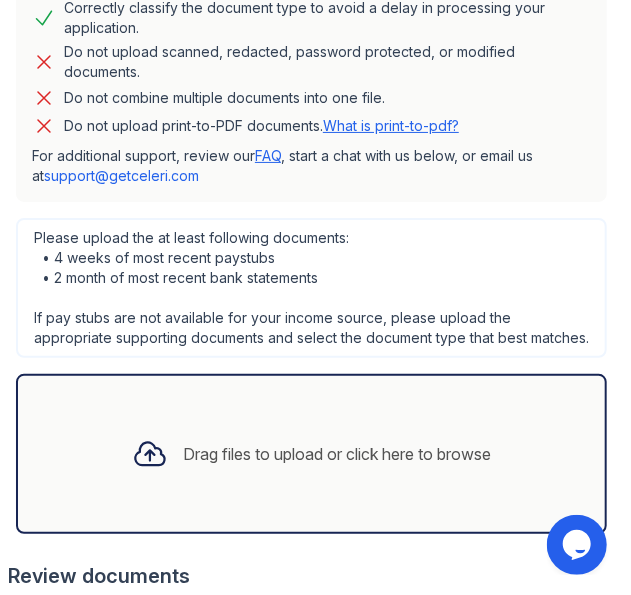 drag, startPoint x: 10, startPoint y: 360, endPoint x: 362, endPoint y: 435, distance: 359.90137 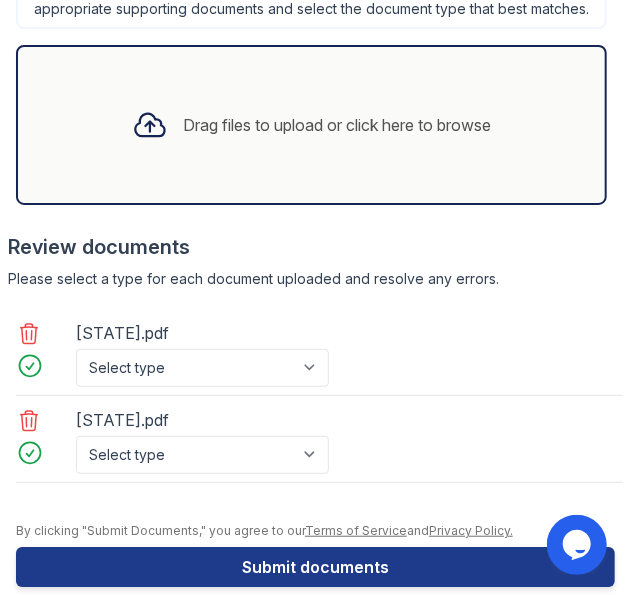 click 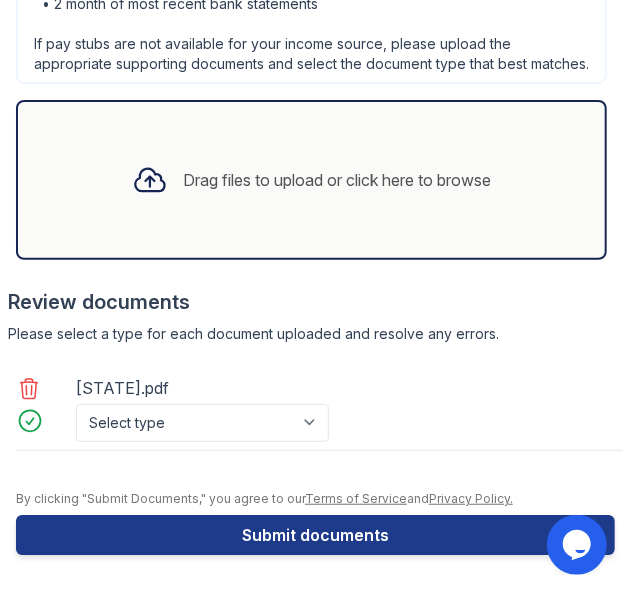 scroll, scrollTop: 1244, scrollLeft: 0, axis: vertical 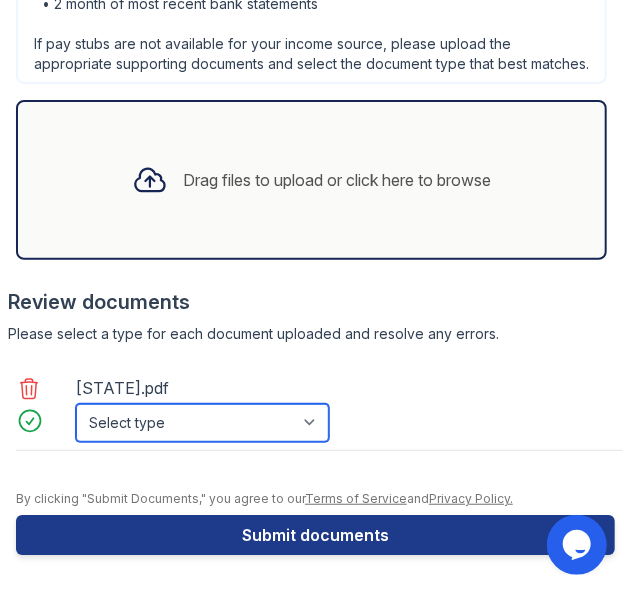 click on "Select type
Paystub
Bank Statement
Offer Letter
Tax Documents
Benefit Award Letter
Investment Account Statement
Other" at bounding box center [202, 423] 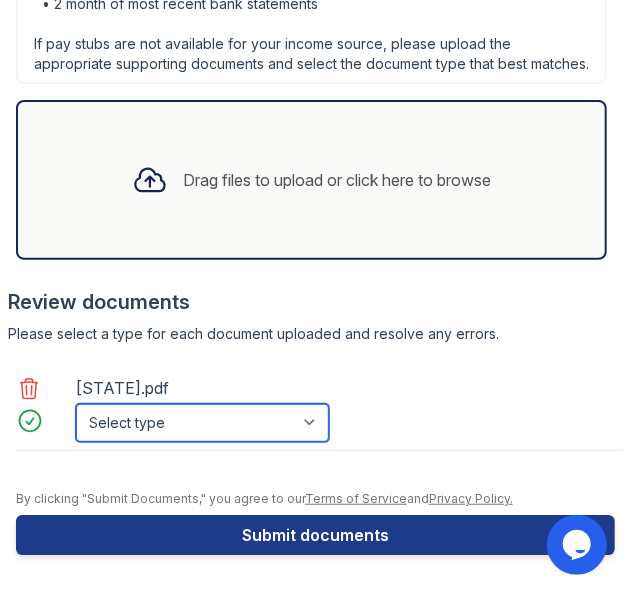select on "other" 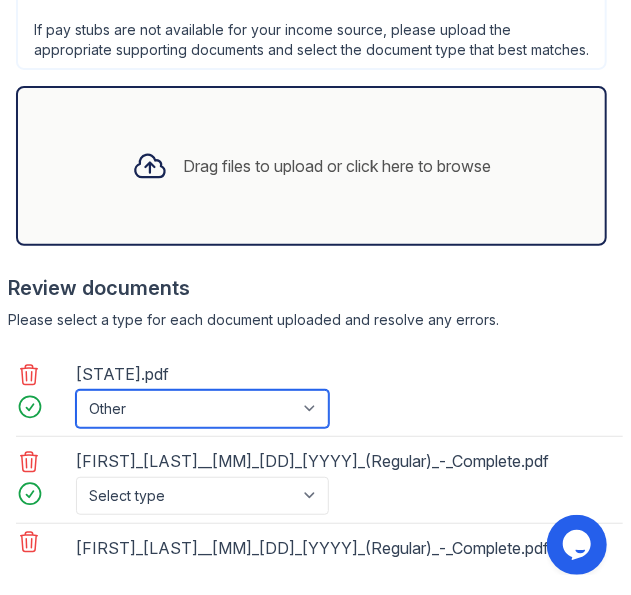 scroll, scrollTop: 1352, scrollLeft: 0, axis: vertical 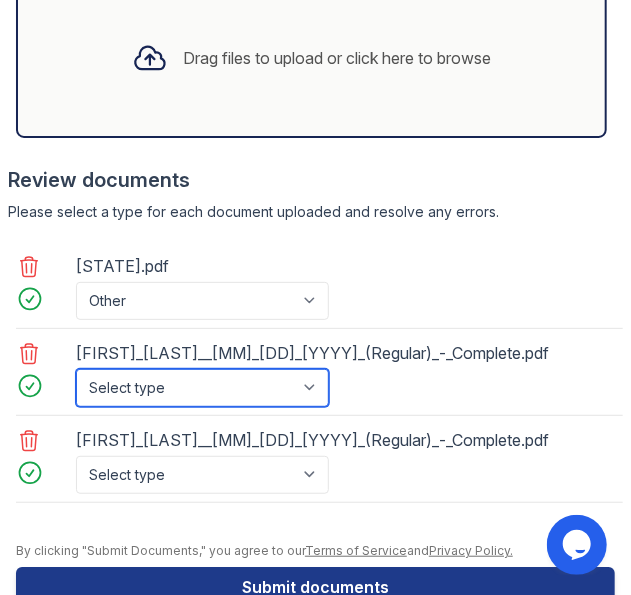 click on "Select type
Paystub
Bank Statement
Offer Letter
Tax Documents
Benefit Award Letter
Investment Account Statement
Other" at bounding box center (202, 388) 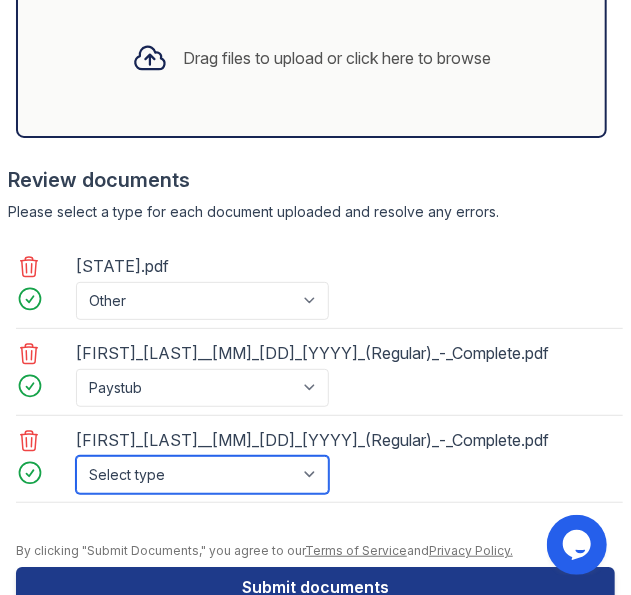 click on "Select type
Paystub
Bank Statement
Offer Letter
Tax Documents
Benefit Award Letter
Investment Account Statement
Other" at bounding box center (202, 475) 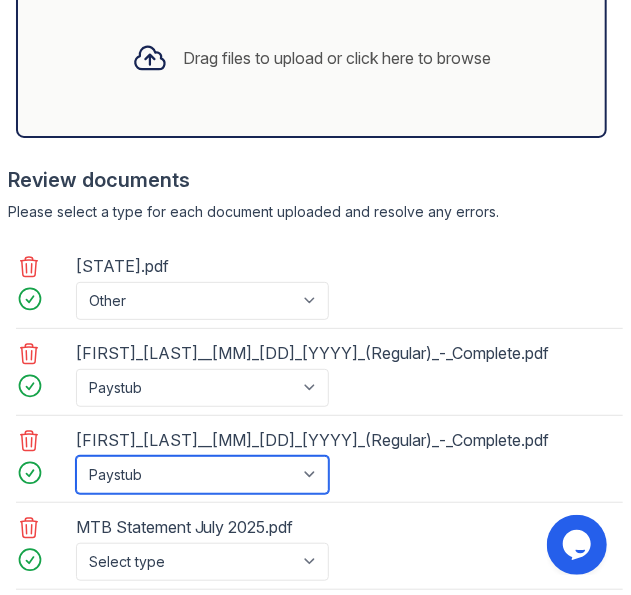 scroll, scrollTop: 1530, scrollLeft: 0, axis: vertical 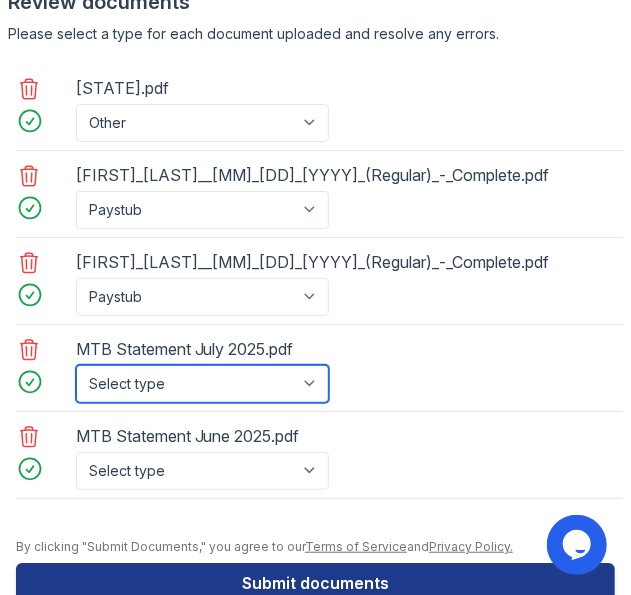 click on "Select type
Paystub
Bank Statement
Offer Letter
Tax Documents
Benefit Award Letter
Investment Account Statement
Other" at bounding box center (202, 384) 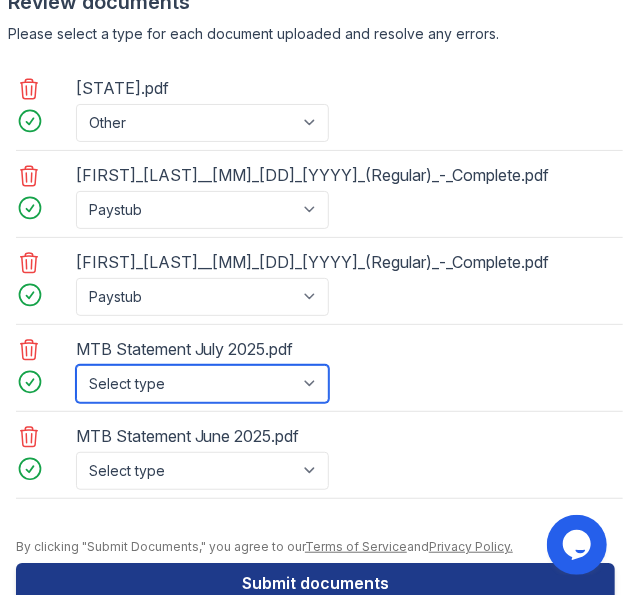 select on "bank_statement" 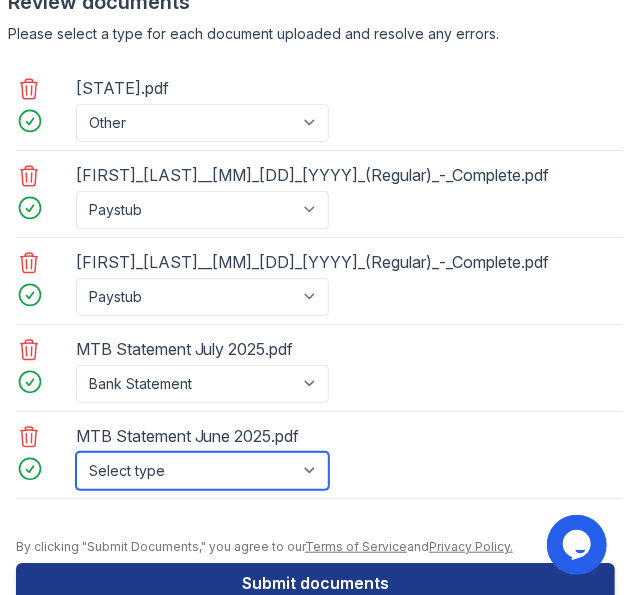 click on "Select type
Paystub
Bank Statement
Offer Letter
Tax Documents
Benefit Award Letter
Investment Account Statement
Other" at bounding box center [202, 471] 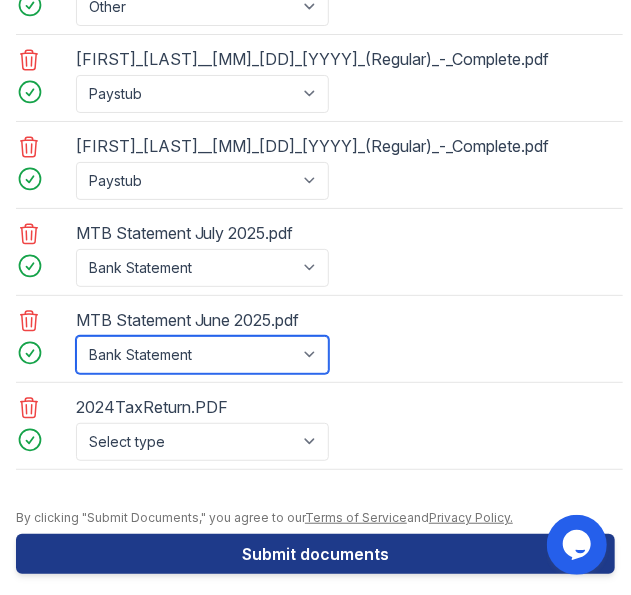 scroll, scrollTop: 1646, scrollLeft: 0, axis: vertical 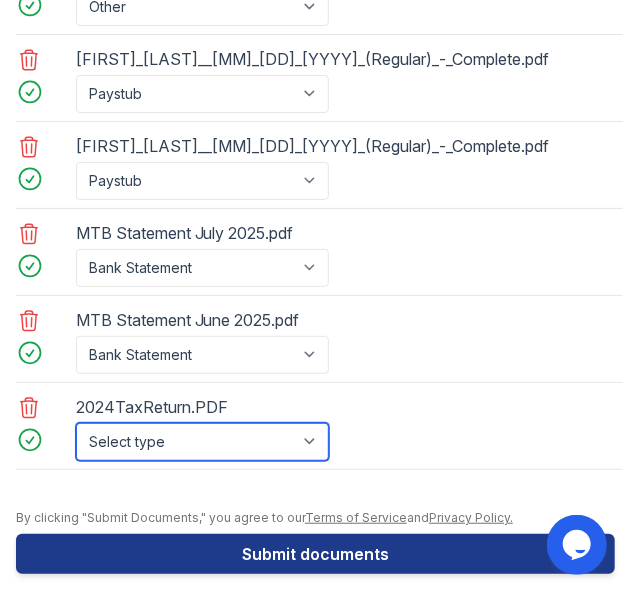 click on "Select type
Paystub
Bank Statement
Offer Letter
Tax Documents
Benefit Award Letter
Investment Account Statement
Other" at bounding box center (202, 442) 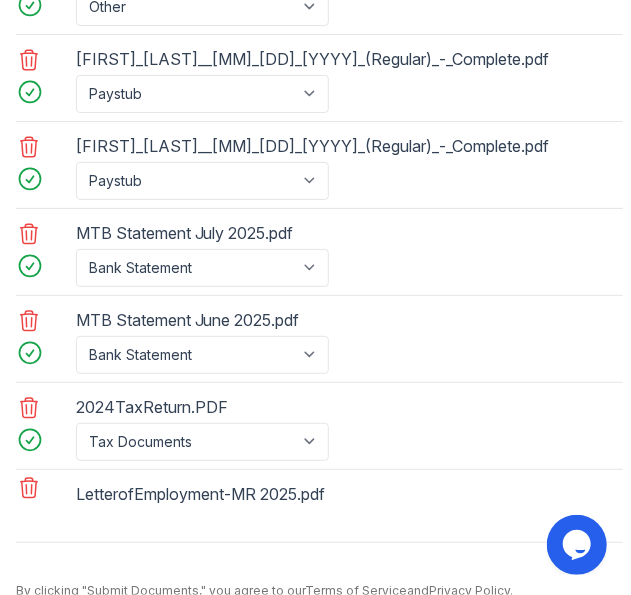 drag, startPoint x: 0, startPoint y: 405, endPoint x: 364, endPoint y: 449, distance: 366.6497 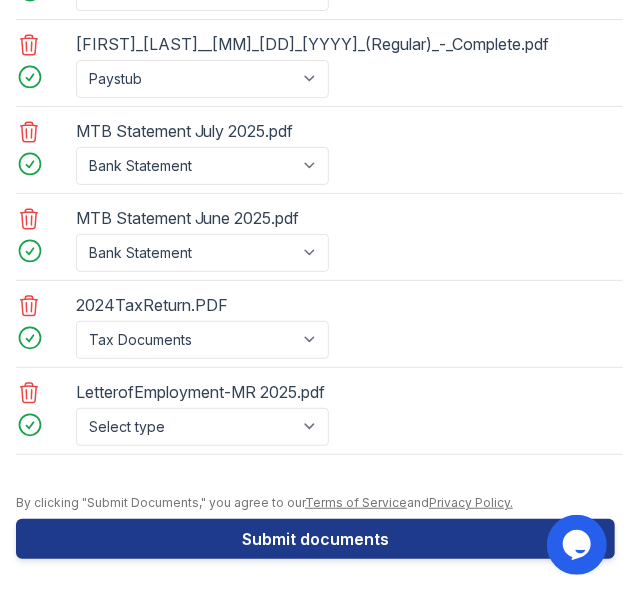 scroll, scrollTop: 1750, scrollLeft: 0, axis: vertical 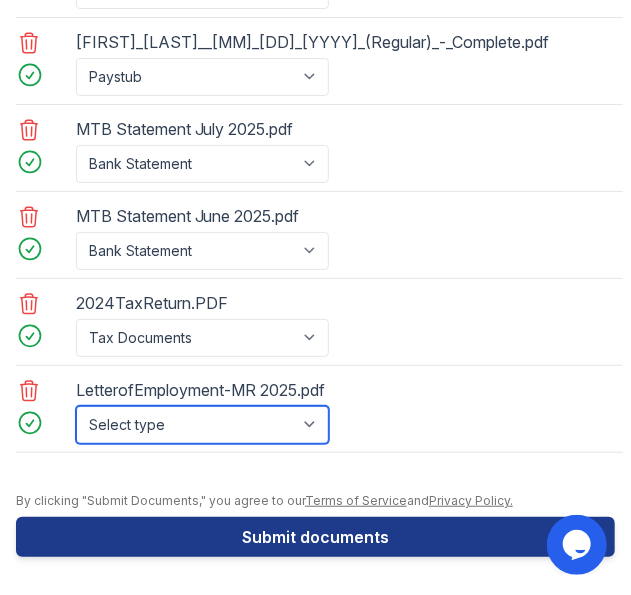 click on "Select type
Paystub
Bank Statement
Offer Letter
Tax Documents
Benefit Award Letter
Investment Account Statement
Other" at bounding box center (202, 425) 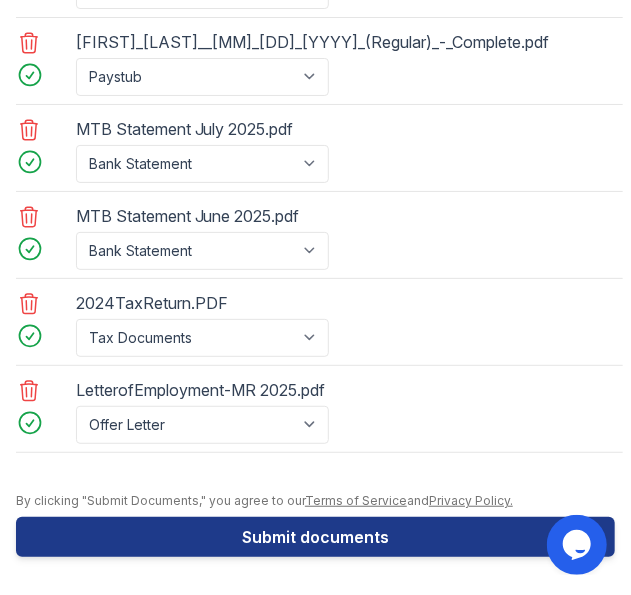 drag, startPoint x: 246, startPoint y: 425, endPoint x: 150, endPoint y: 303, distance: 155.24174 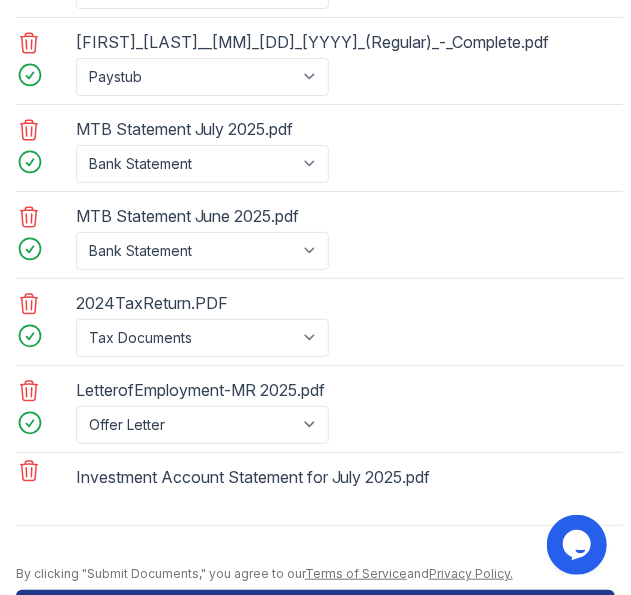 scroll, scrollTop: 1834, scrollLeft: 0, axis: vertical 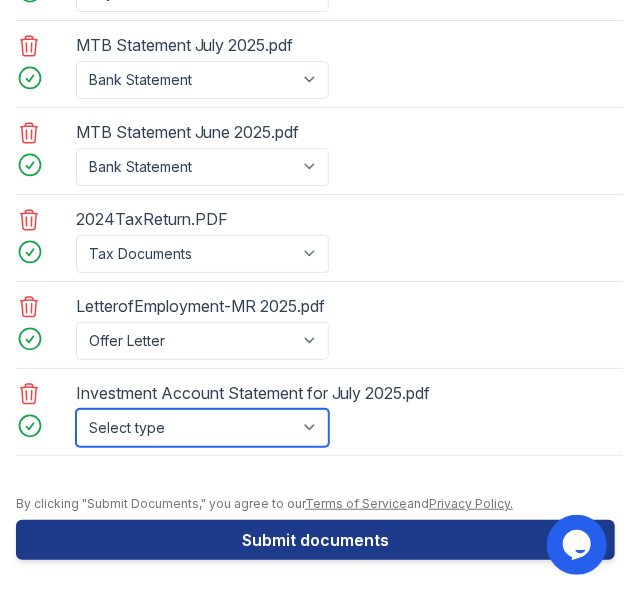 click on "Select type
Paystub
Bank Statement
Offer Letter
Tax Documents
Benefit Award Letter
Investment Account Statement
Other" at bounding box center (202, 428) 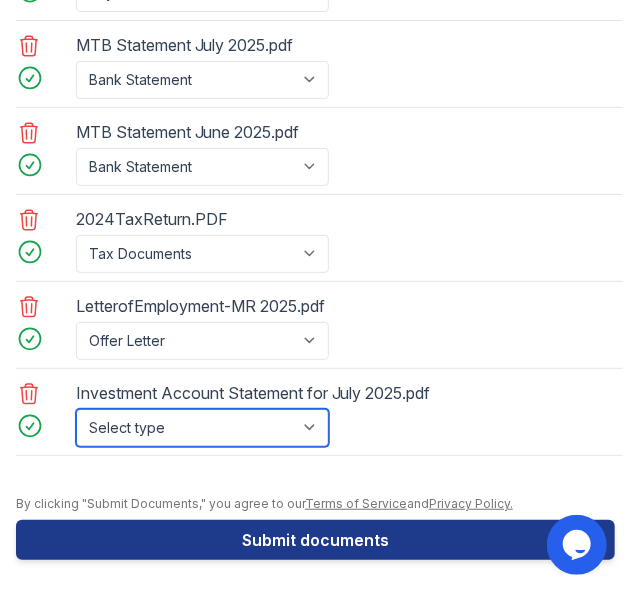select on "investment_account_statement" 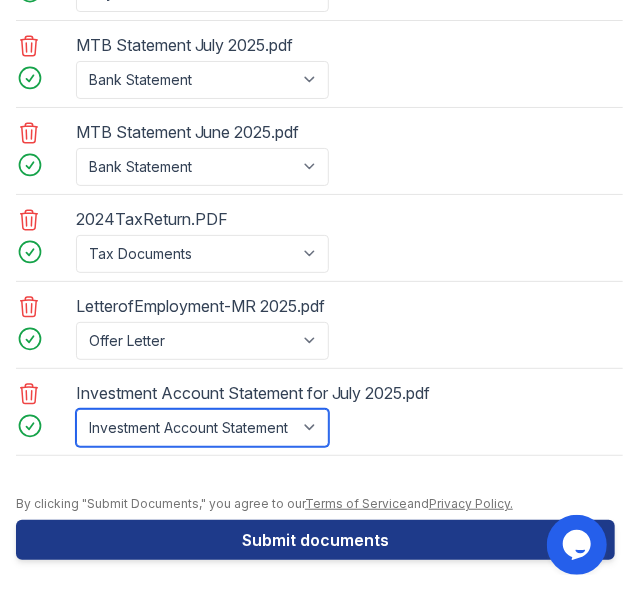 click on "Select type
Paystub
Bank Statement
Offer Letter
Tax Documents
Benefit Award Letter
Investment Account Statement
Other" at bounding box center [202, 428] 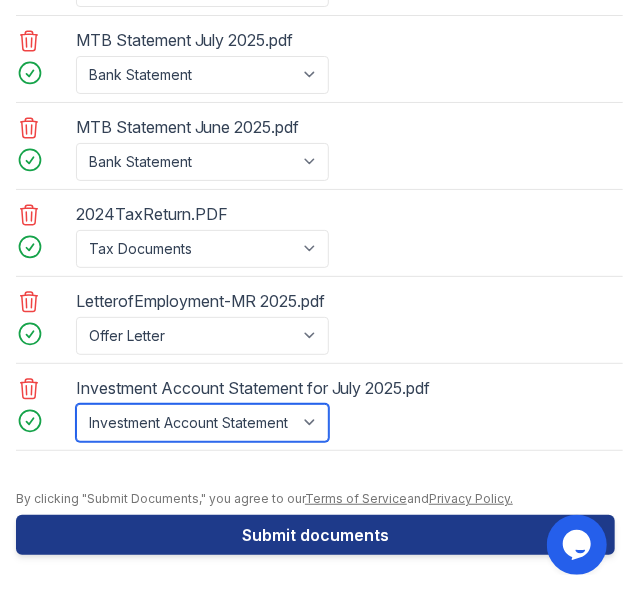 scroll, scrollTop: 1844, scrollLeft: 0, axis: vertical 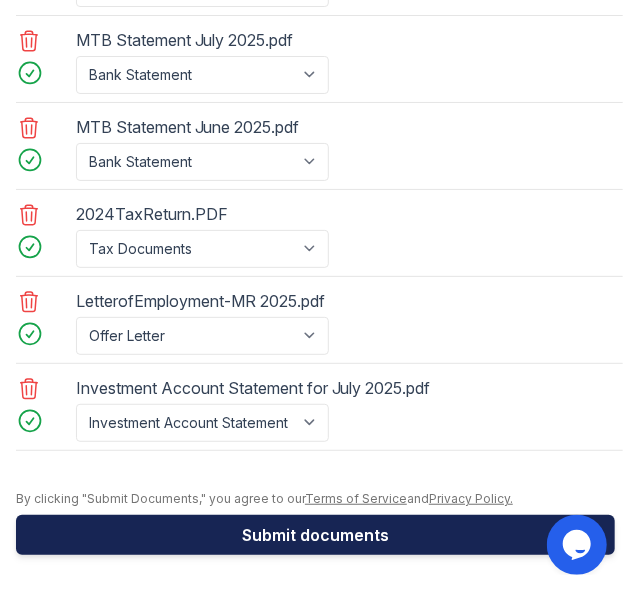 click on "Submit documents" at bounding box center (315, 535) 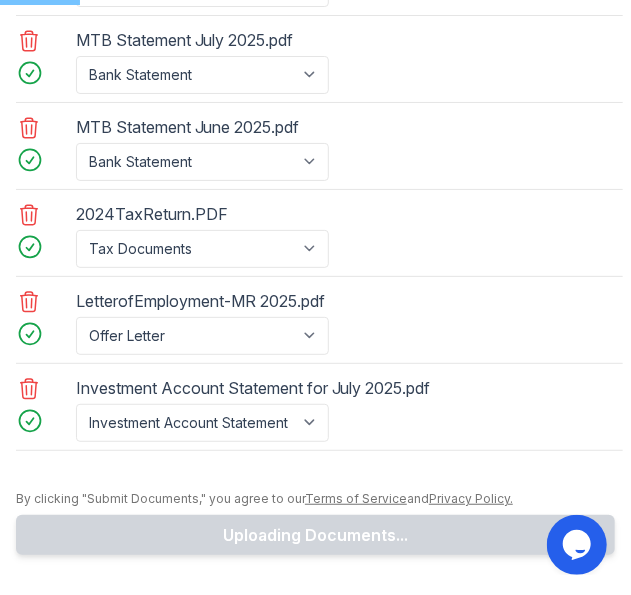 scroll, scrollTop: 1528, scrollLeft: 0, axis: vertical 